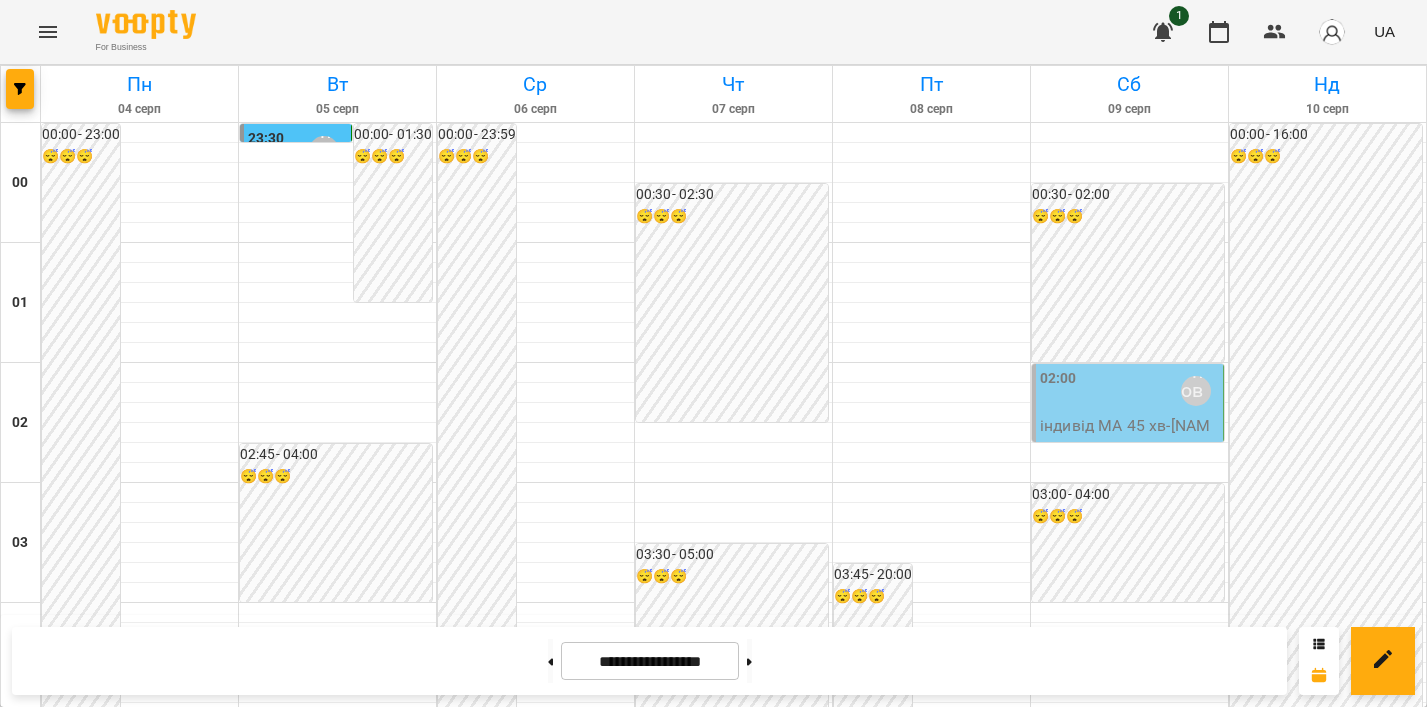 scroll, scrollTop: 0, scrollLeft: 0, axis: both 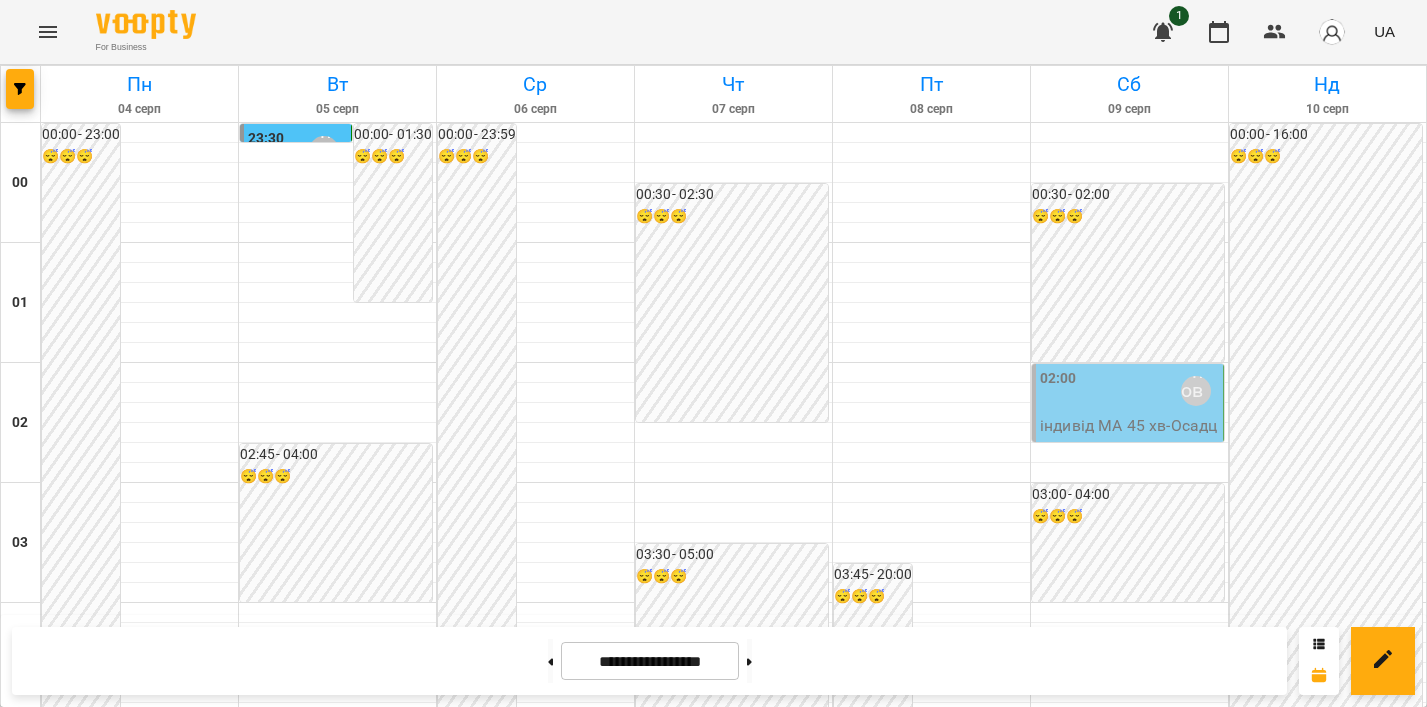 click 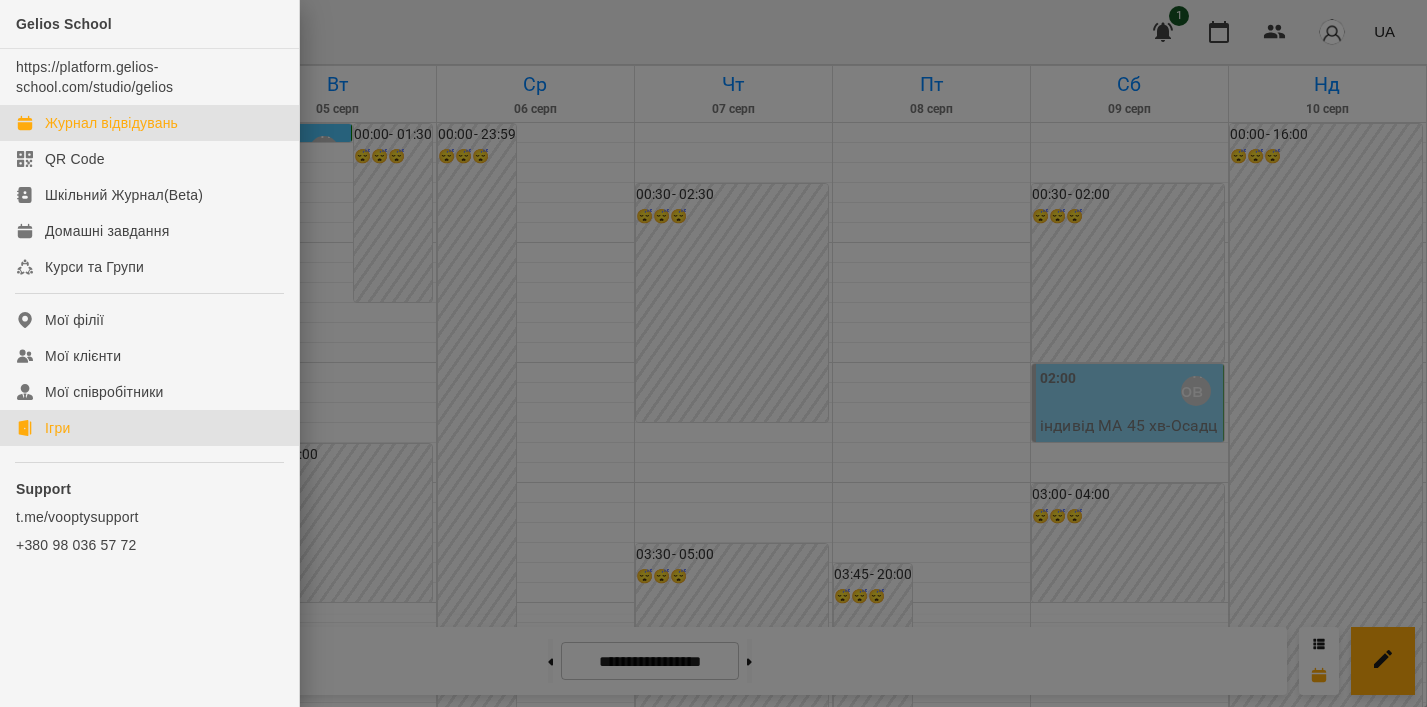 click on "Ігри" at bounding box center [57, 428] 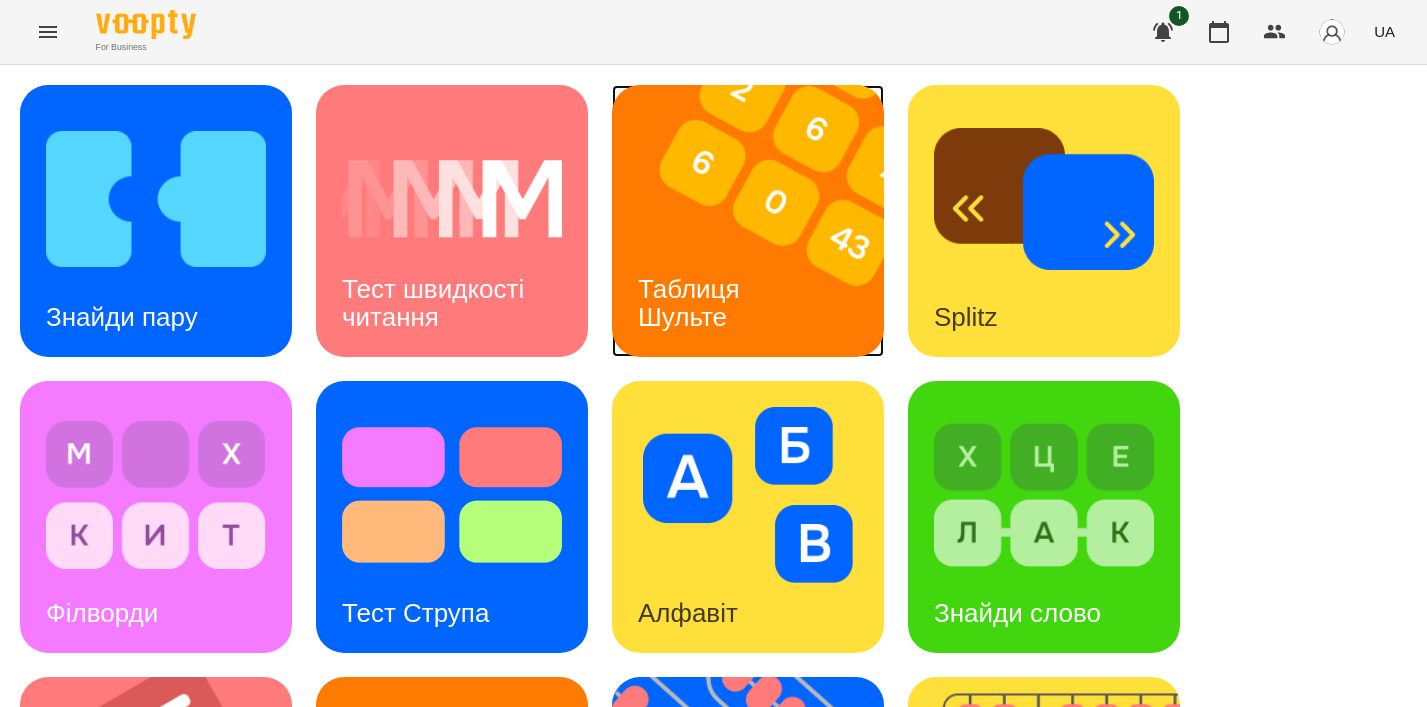 click on "Таблиця
Шульте" at bounding box center (692, 302) 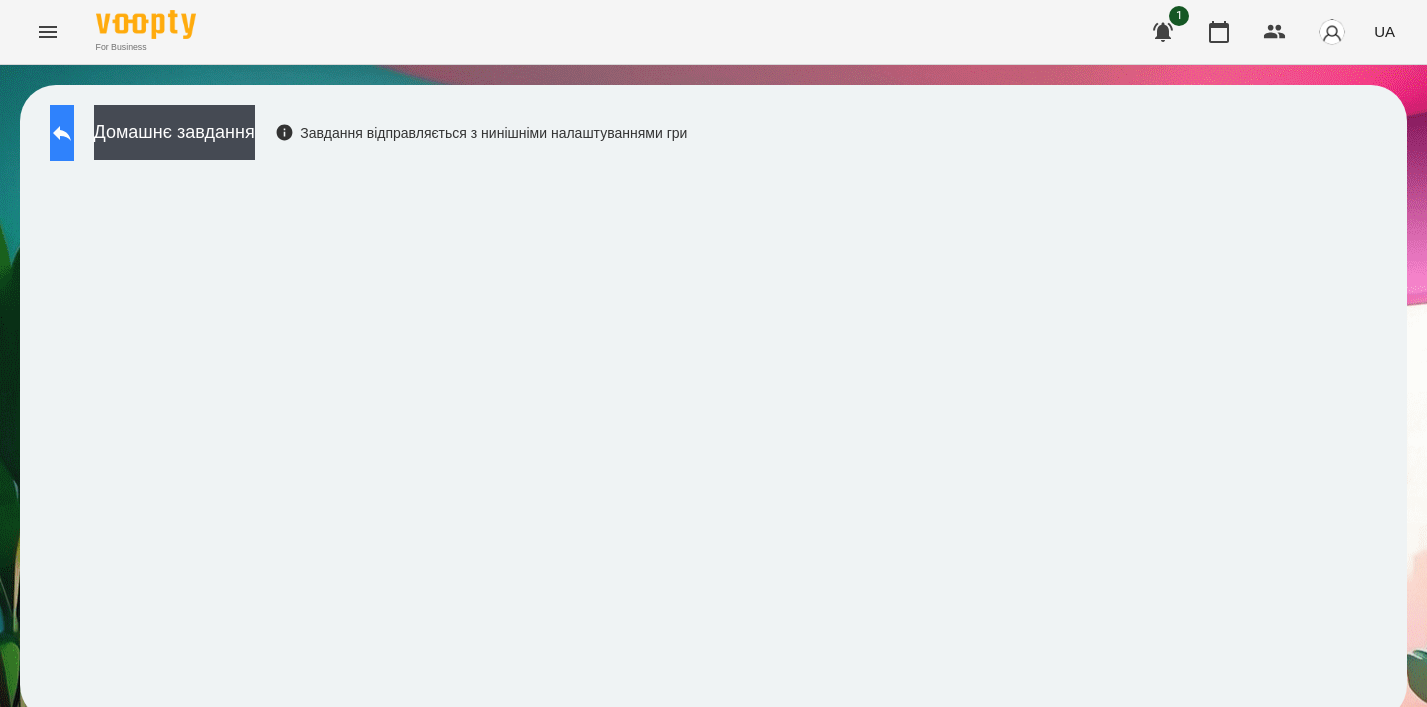 click at bounding box center [62, 133] 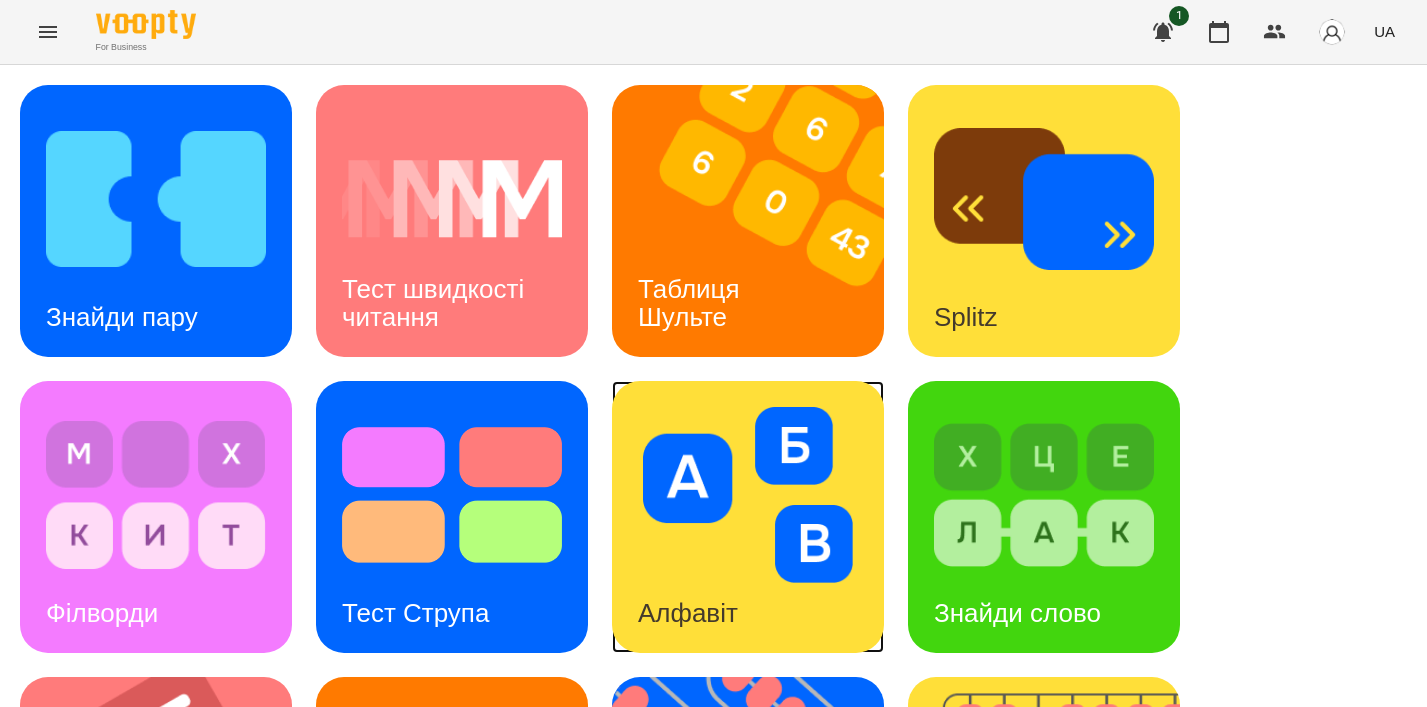 scroll, scrollTop: 703, scrollLeft: 0, axis: vertical 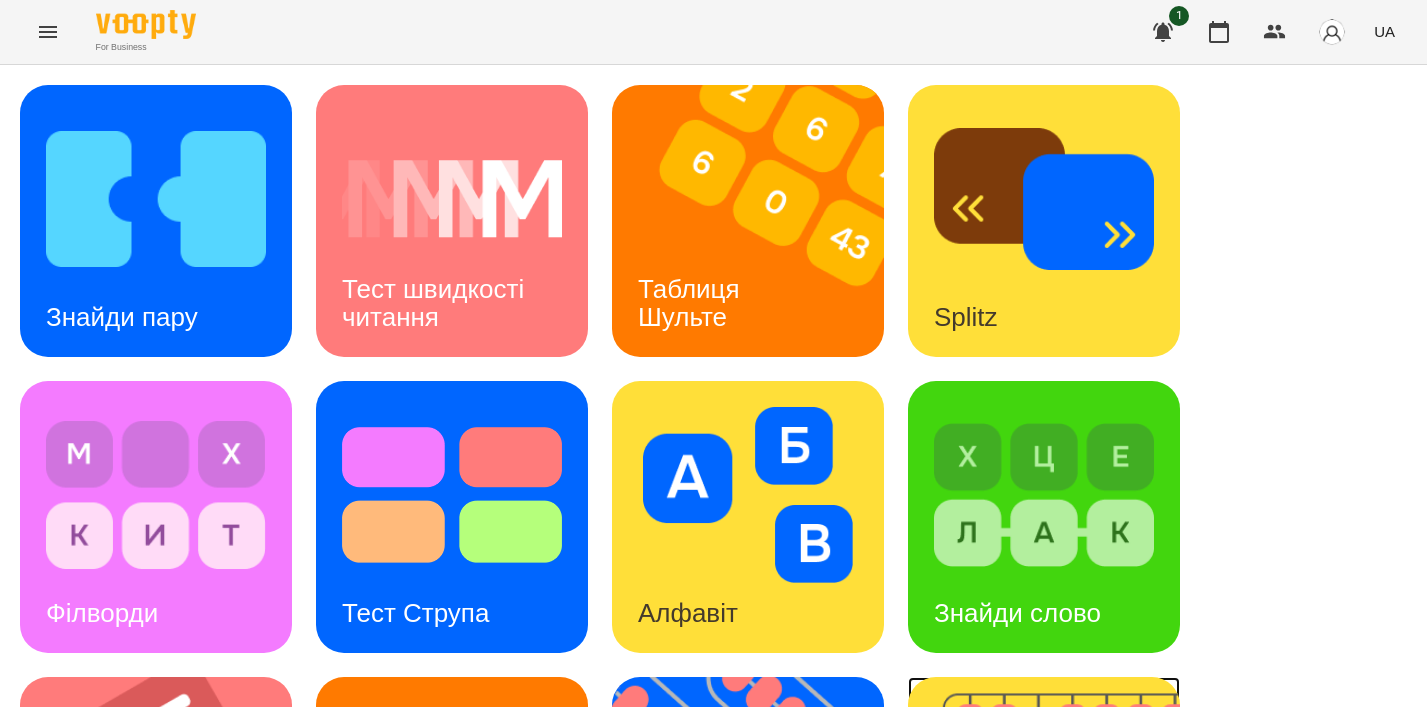 click at bounding box center [1056, 813] 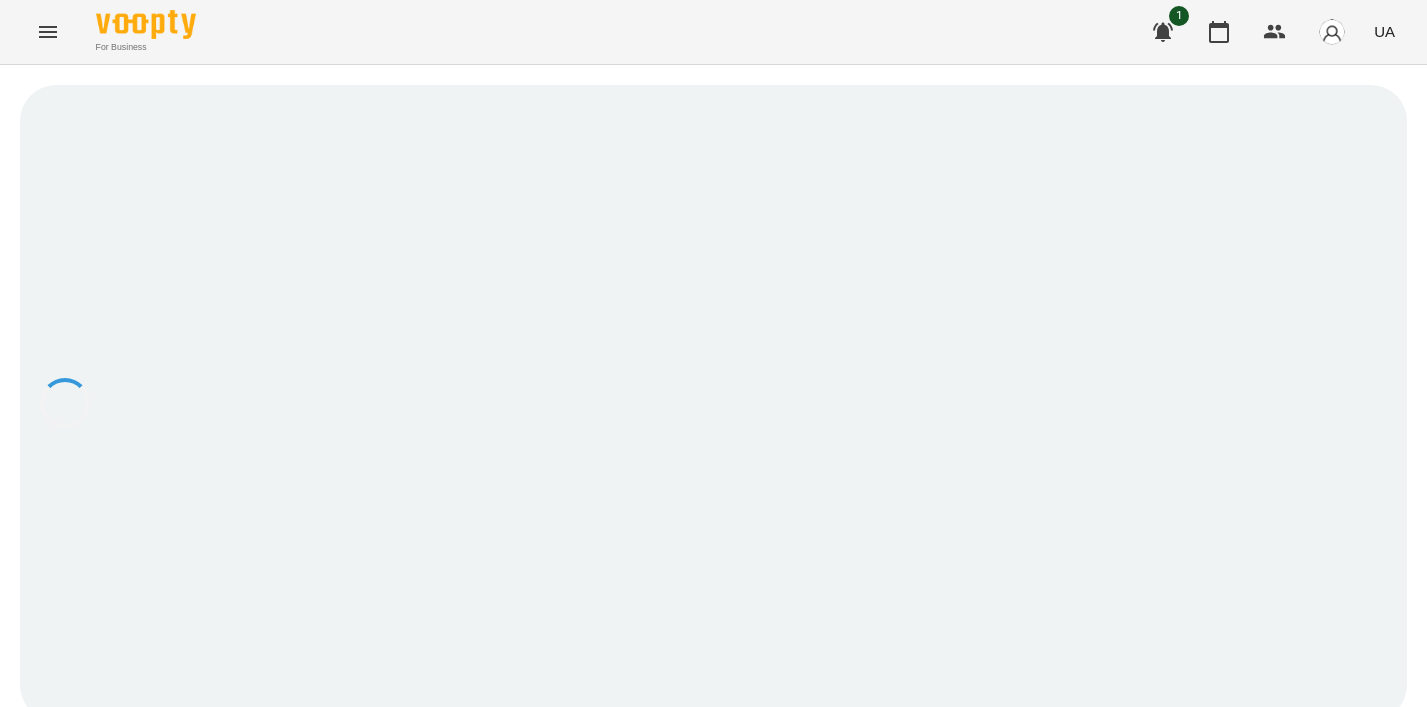 scroll, scrollTop: 0, scrollLeft: 0, axis: both 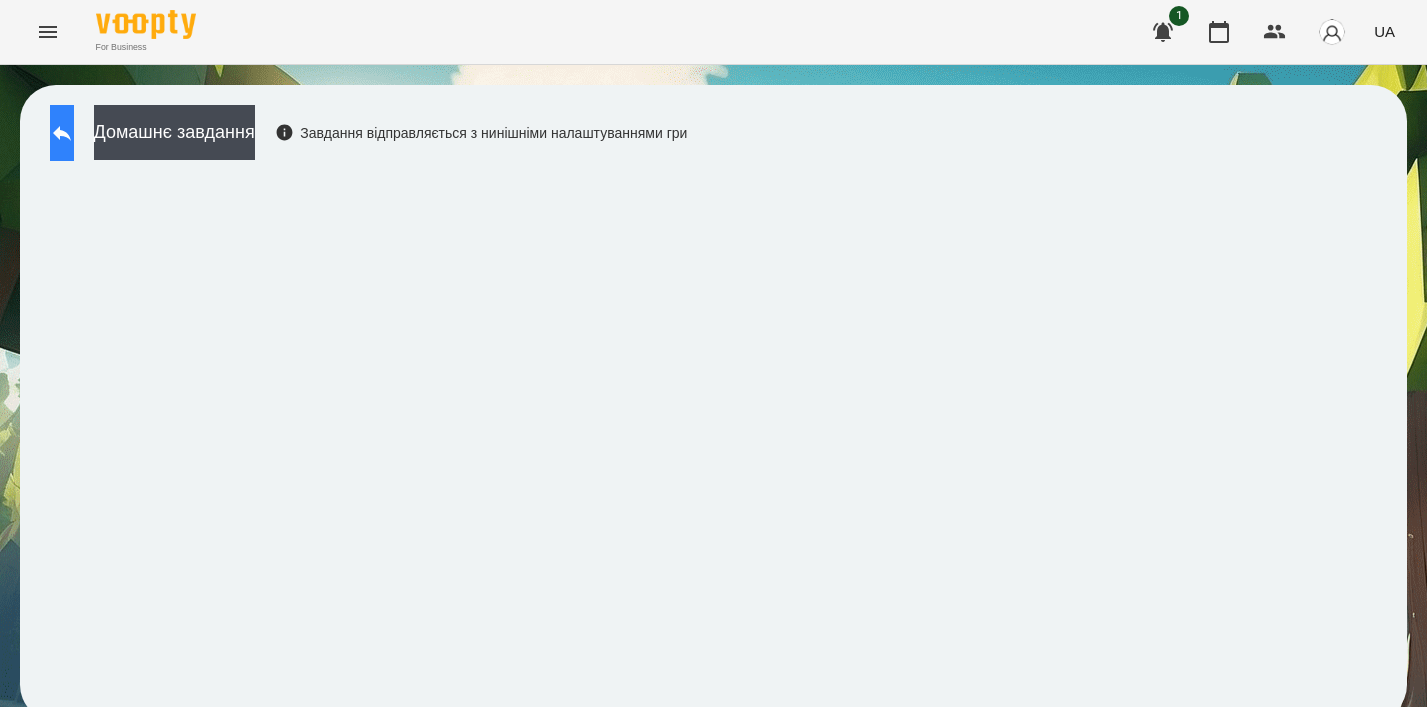 click at bounding box center [62, 133] 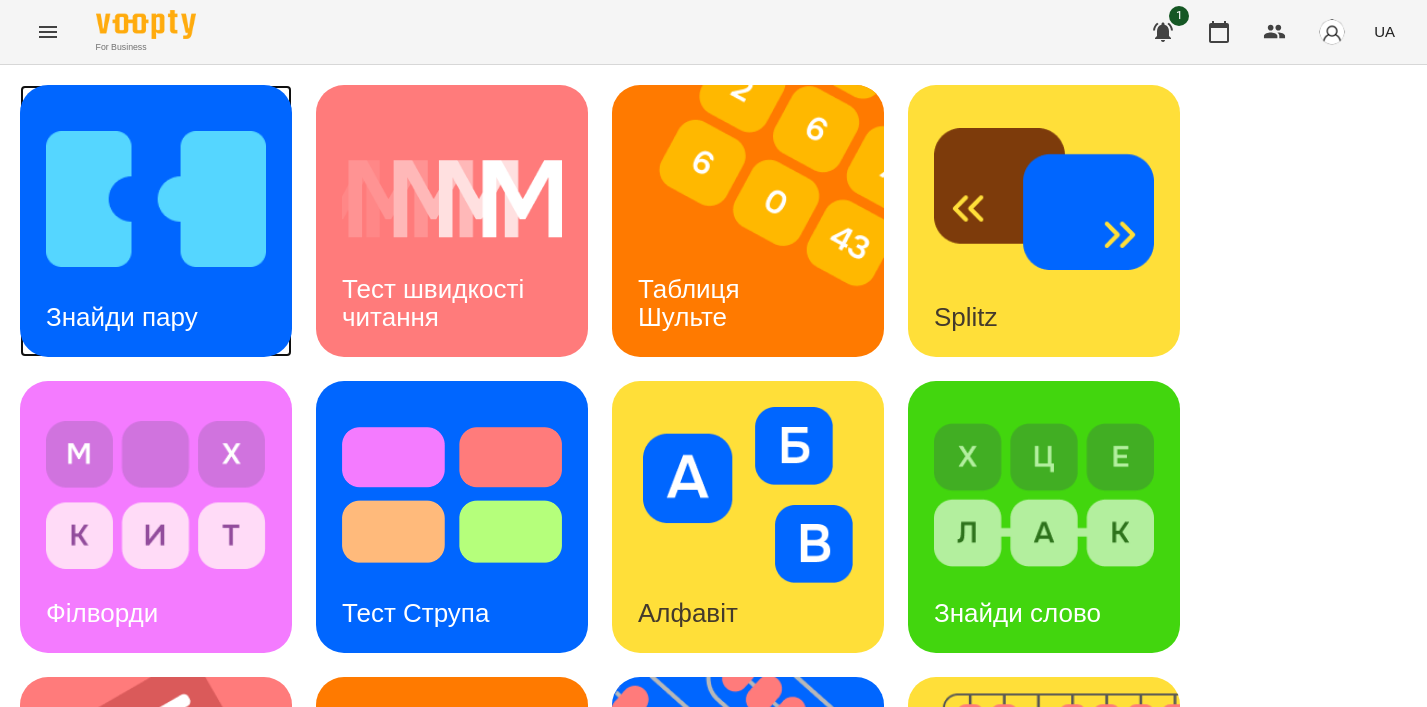 click at bounding box center (156, 199) 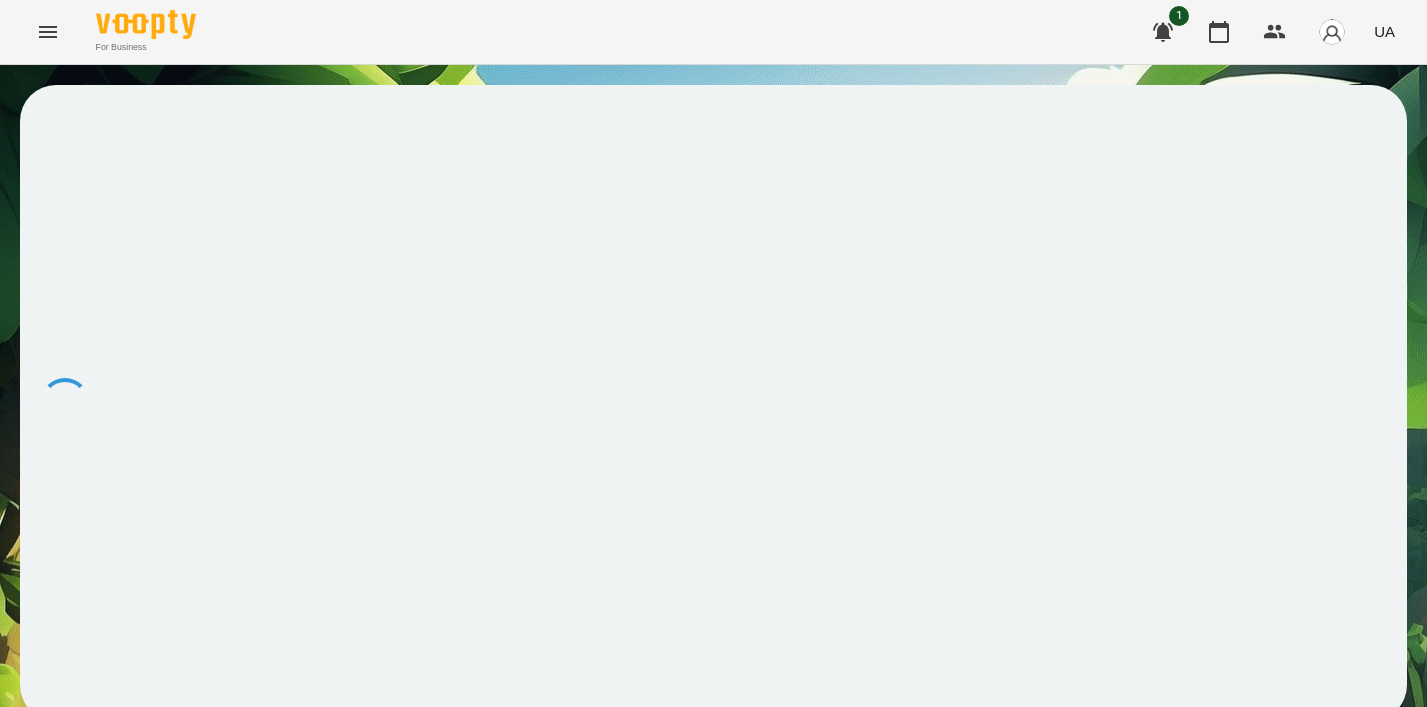 click at bounding box center (713, 403) 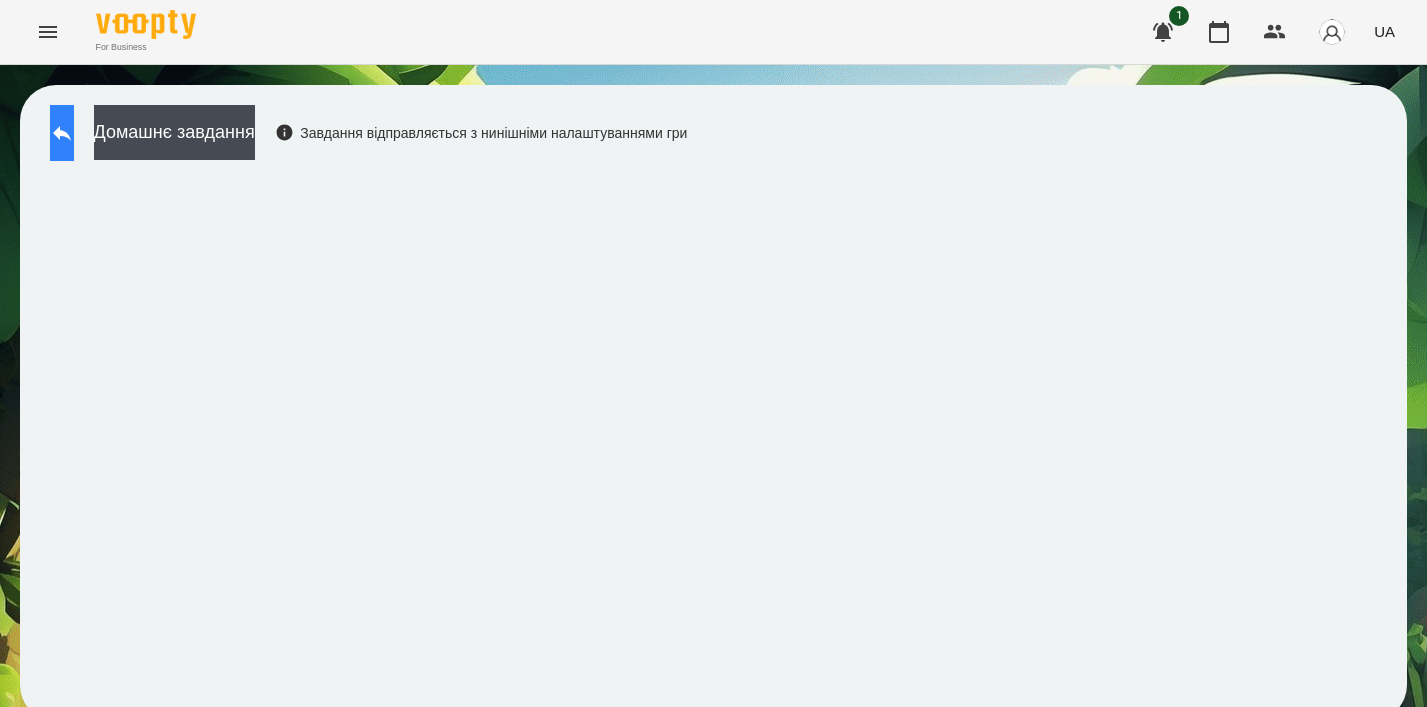 click 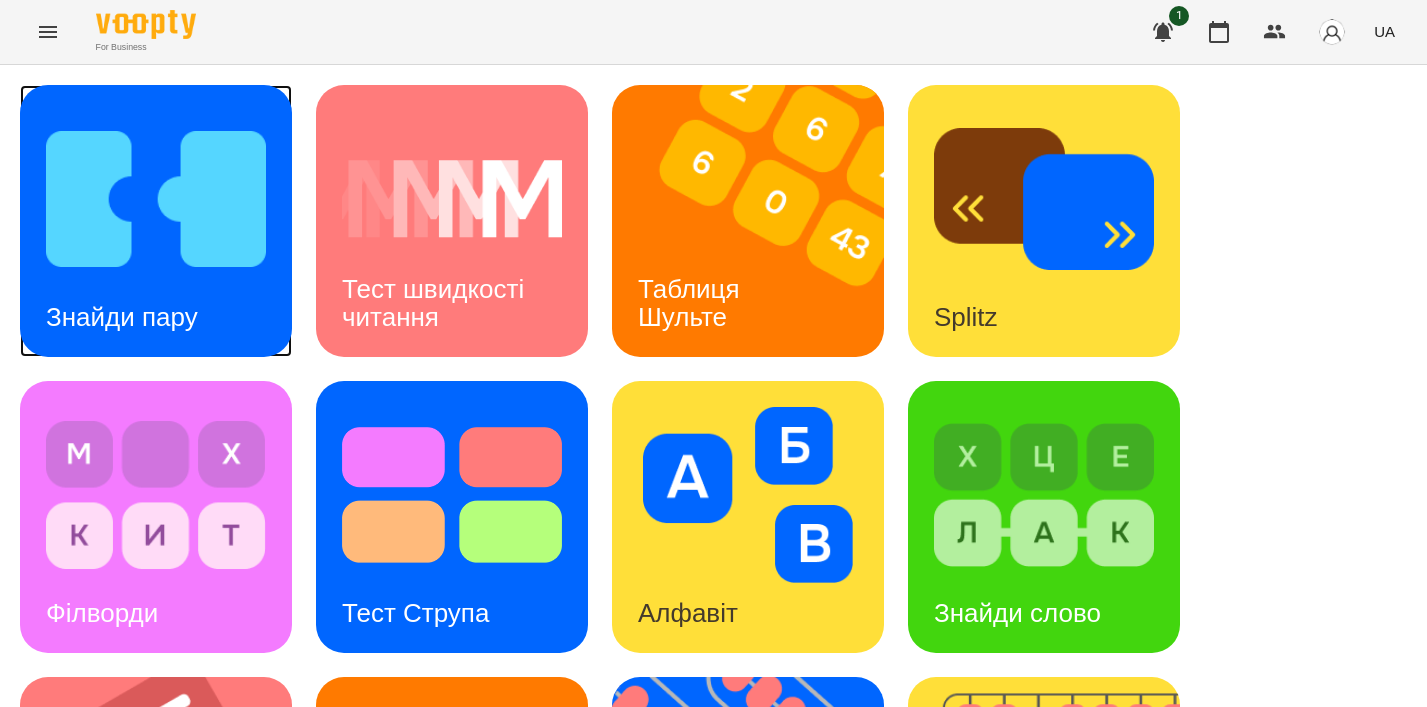 click on "Знайди пару" at bounding box center [122, 317] 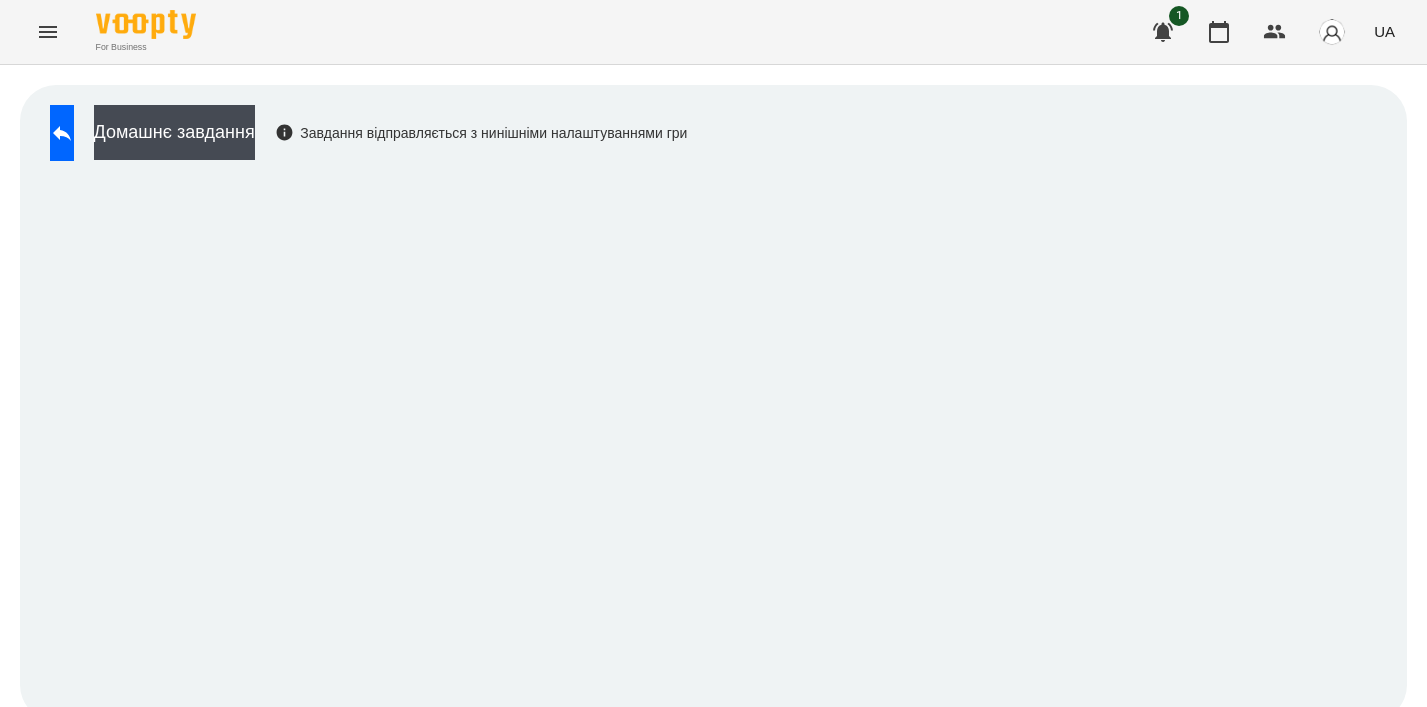 scroll, scrollTop: 14, scrollLeft: 0, axis: vertical 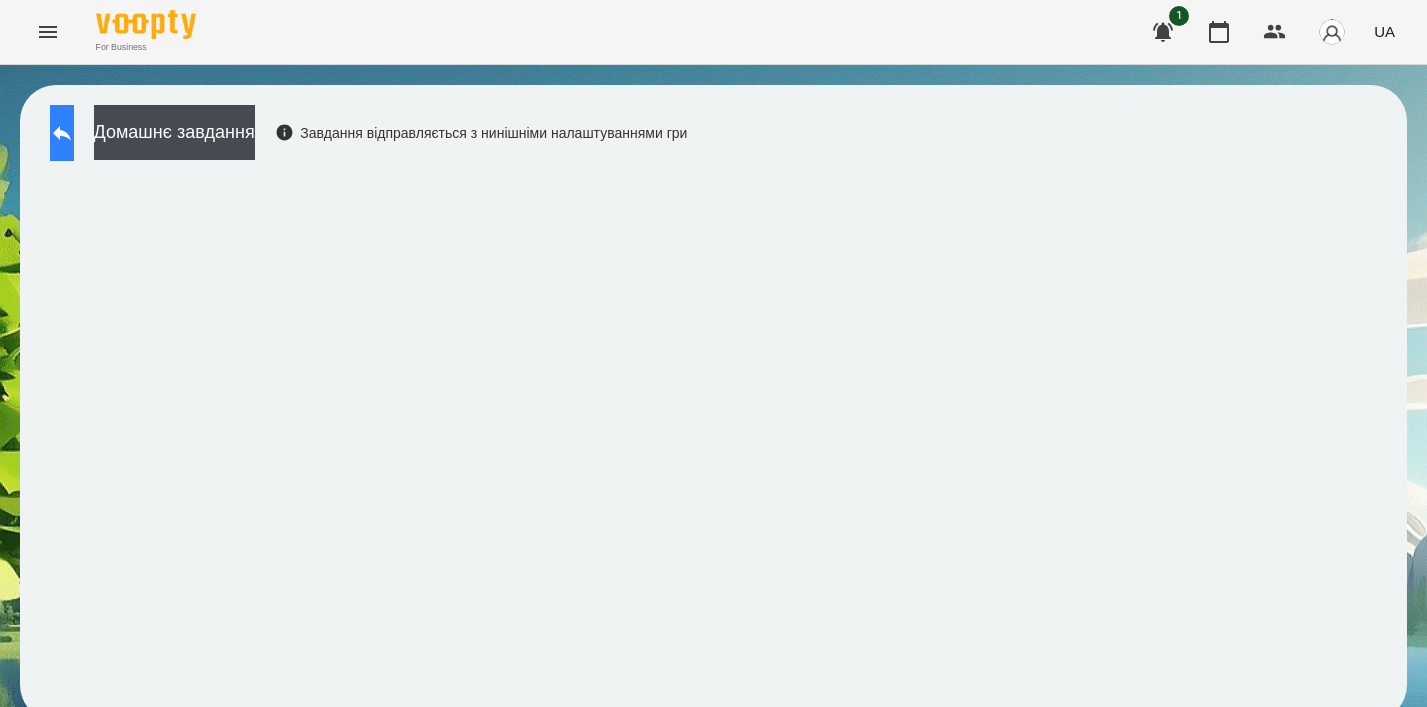 click 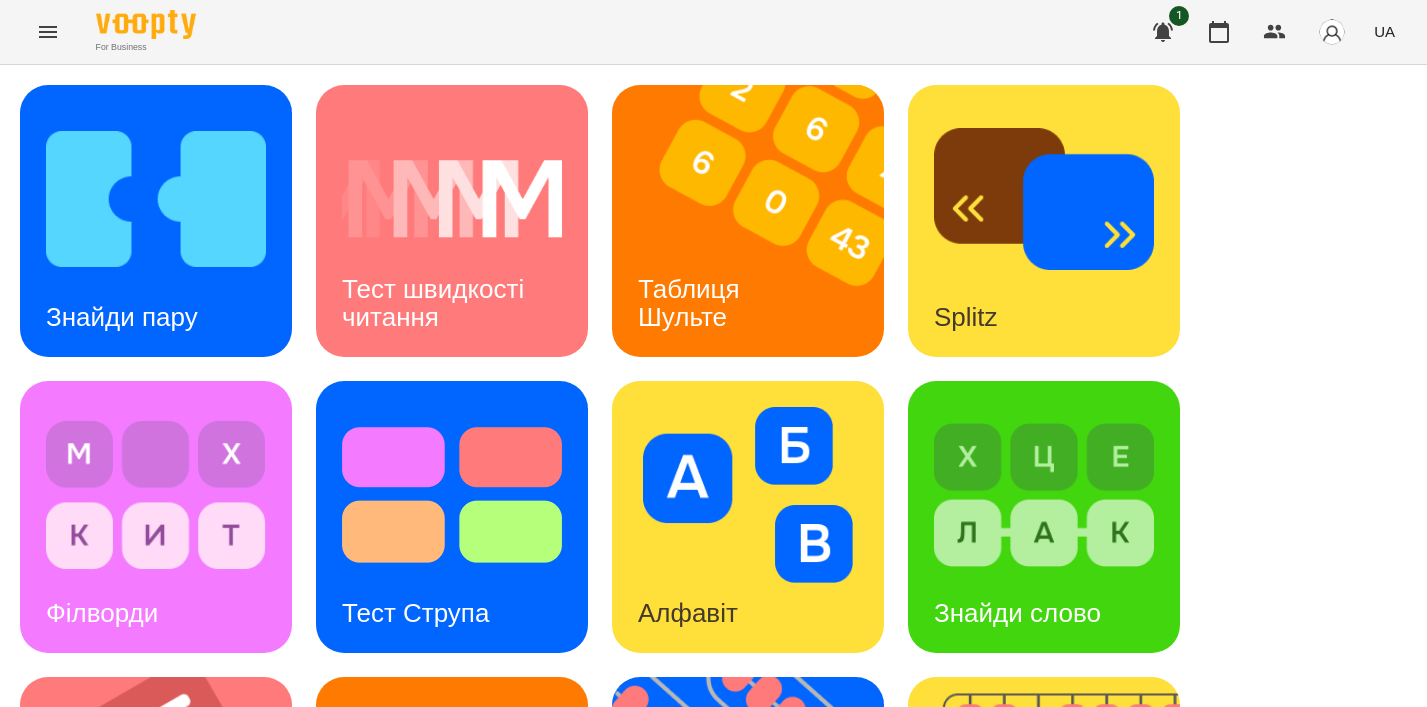 scroll, scrollTop: 580, scrollLeft: 0, axis: vertical 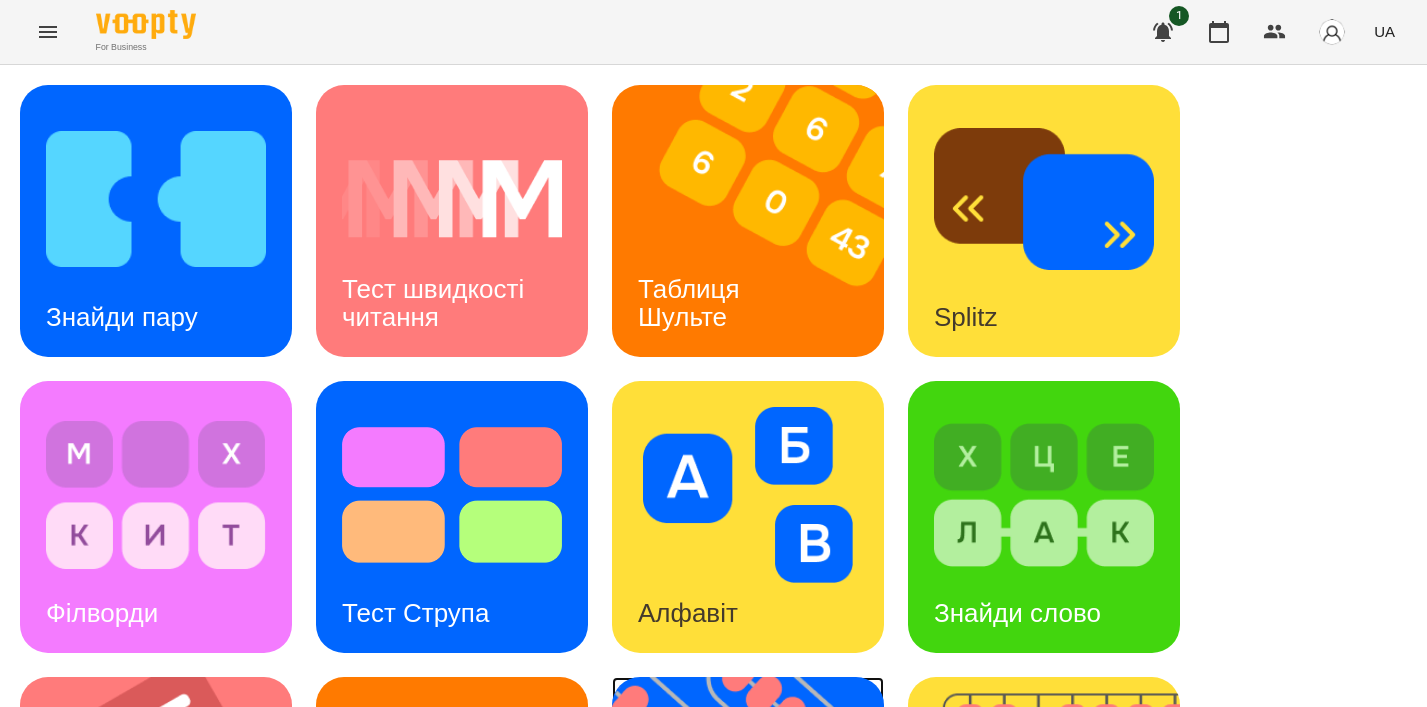 click on "Флешкарти" at bounding box center (706, 909) 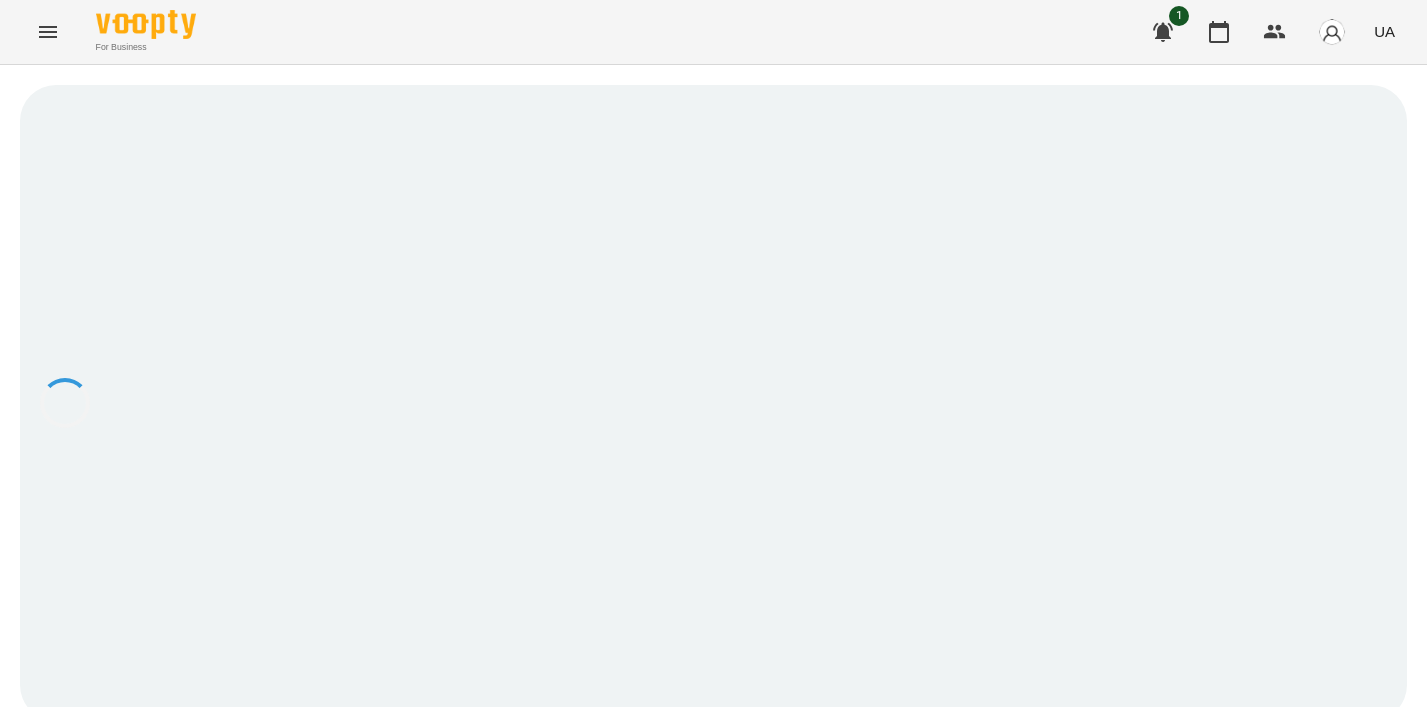 scroll, scrollTop: 0, scrollLeft: 0, axis: both 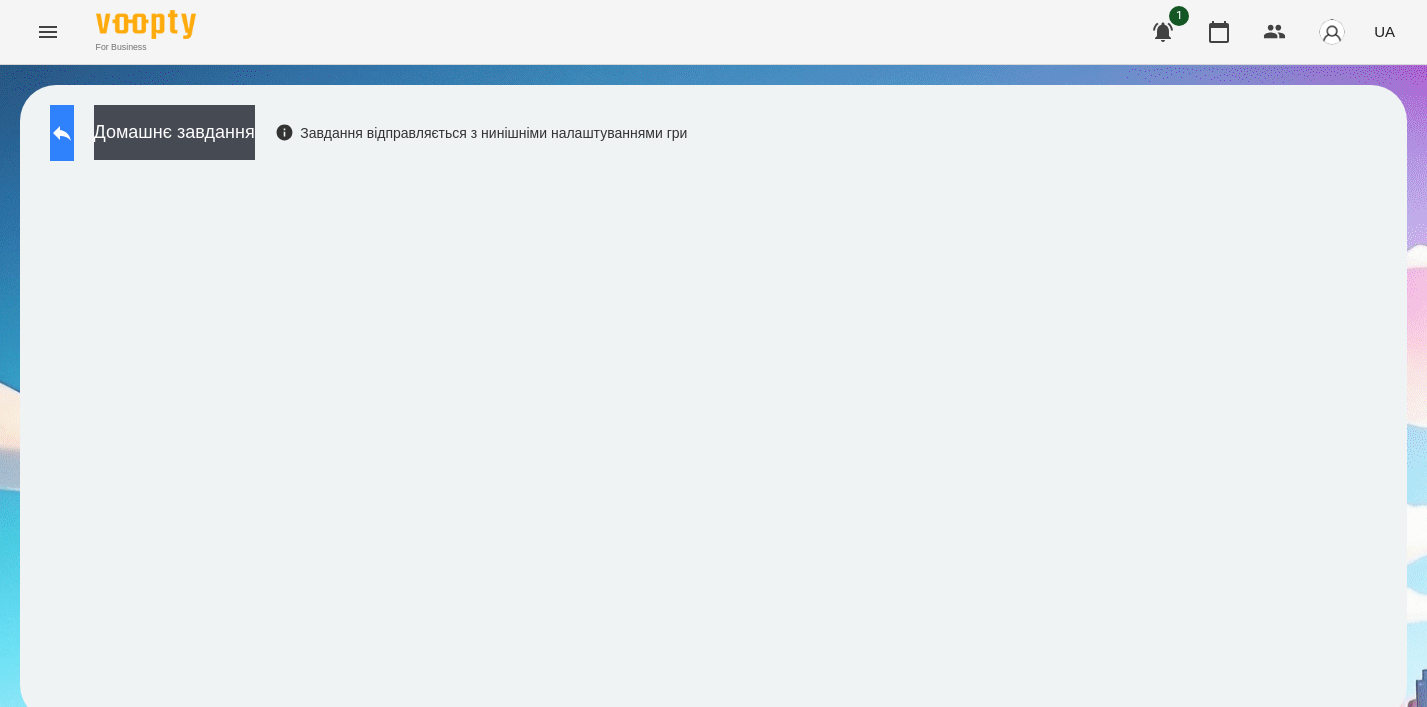 click 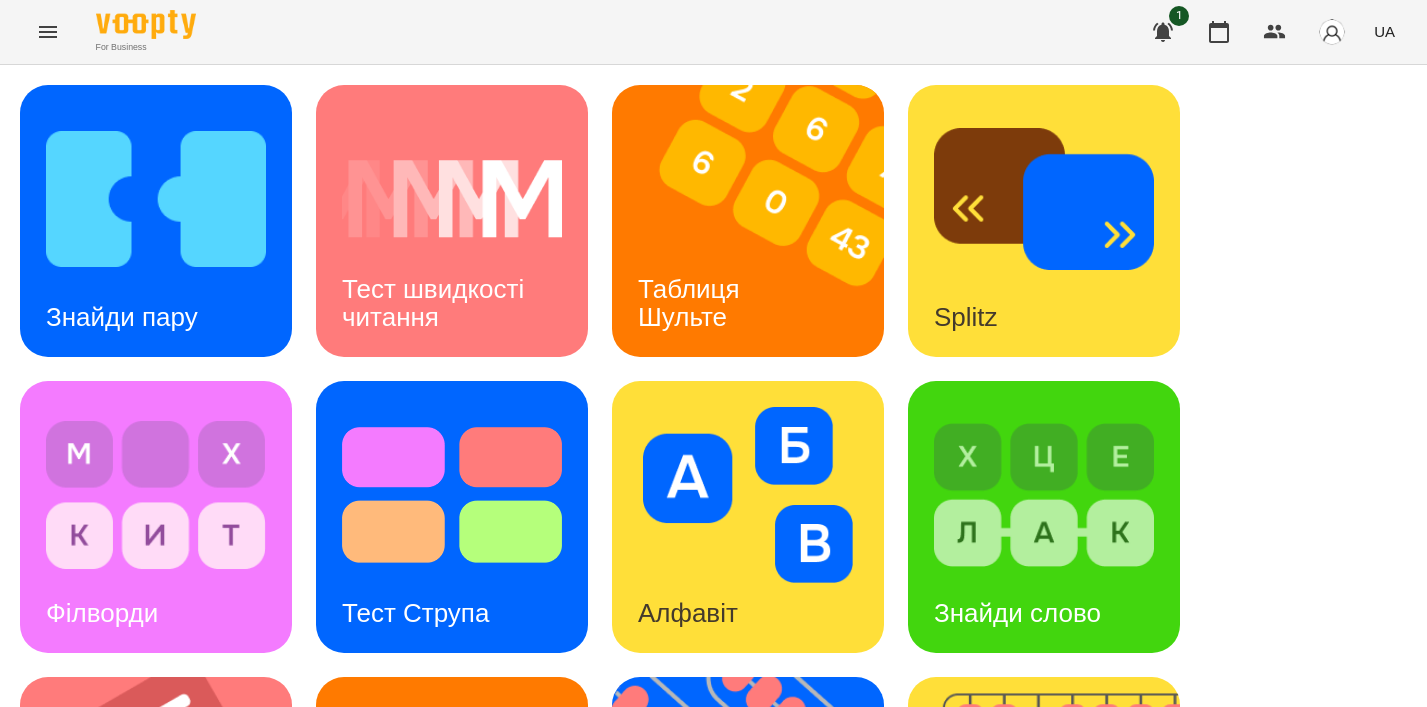 scroll, scrollTop: 632, scrollLeft: 0, axis: vertical 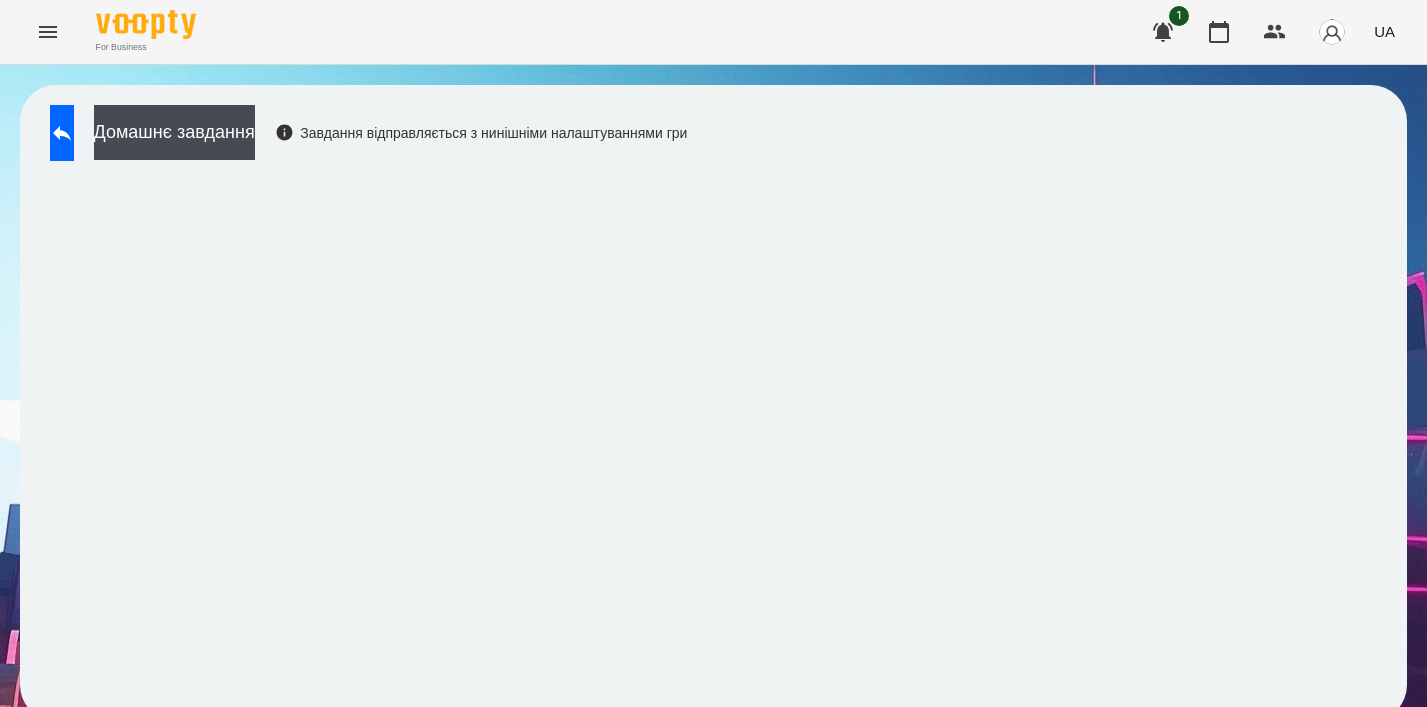 click 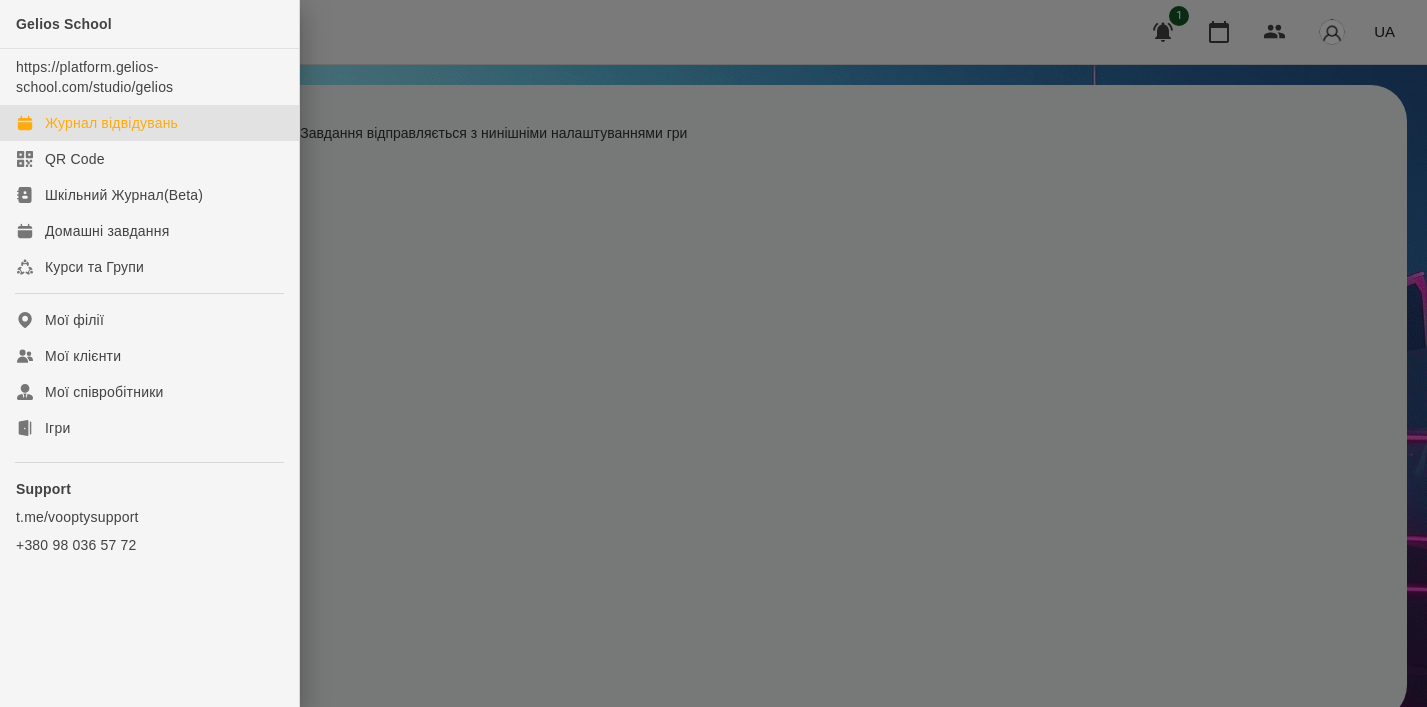 click on "Журнал відвідувань" at bounding box center [111, 123] 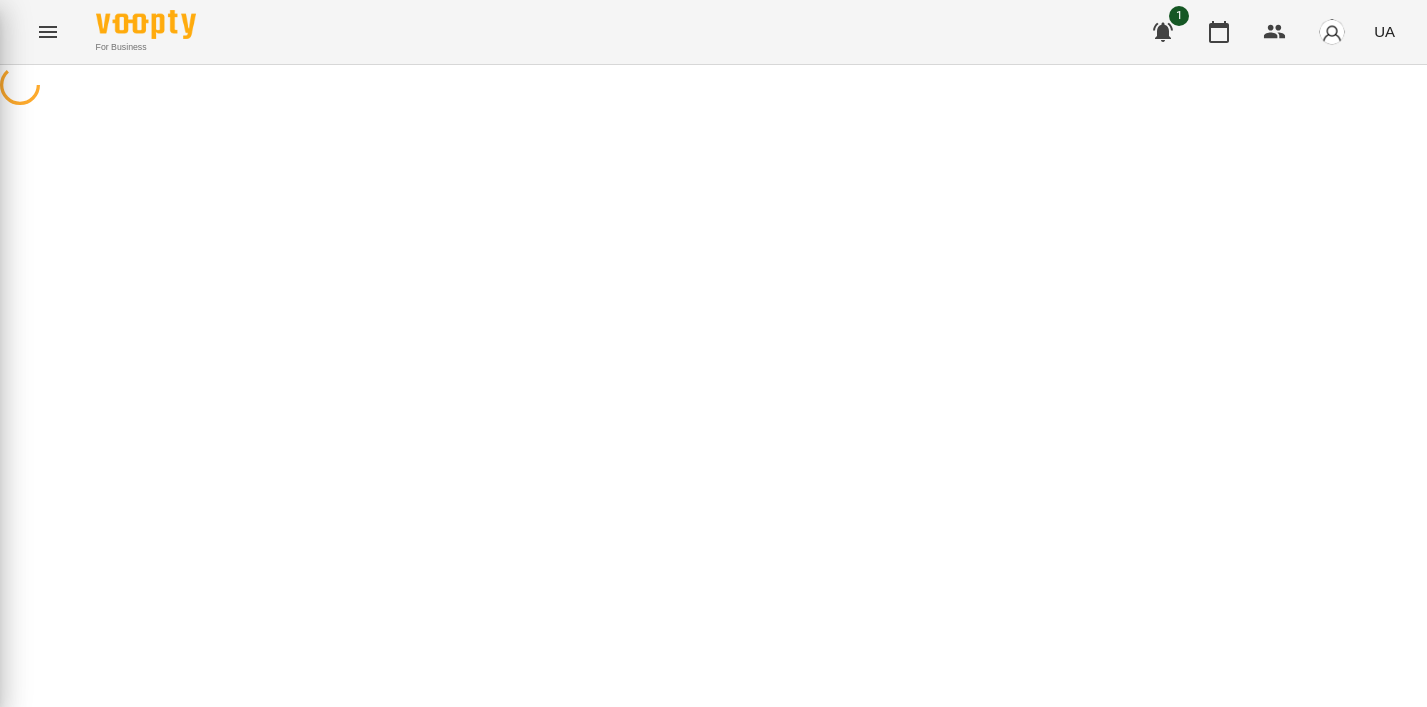 scroll, scrollTop: 0, scrollLeft: 0, axis: both 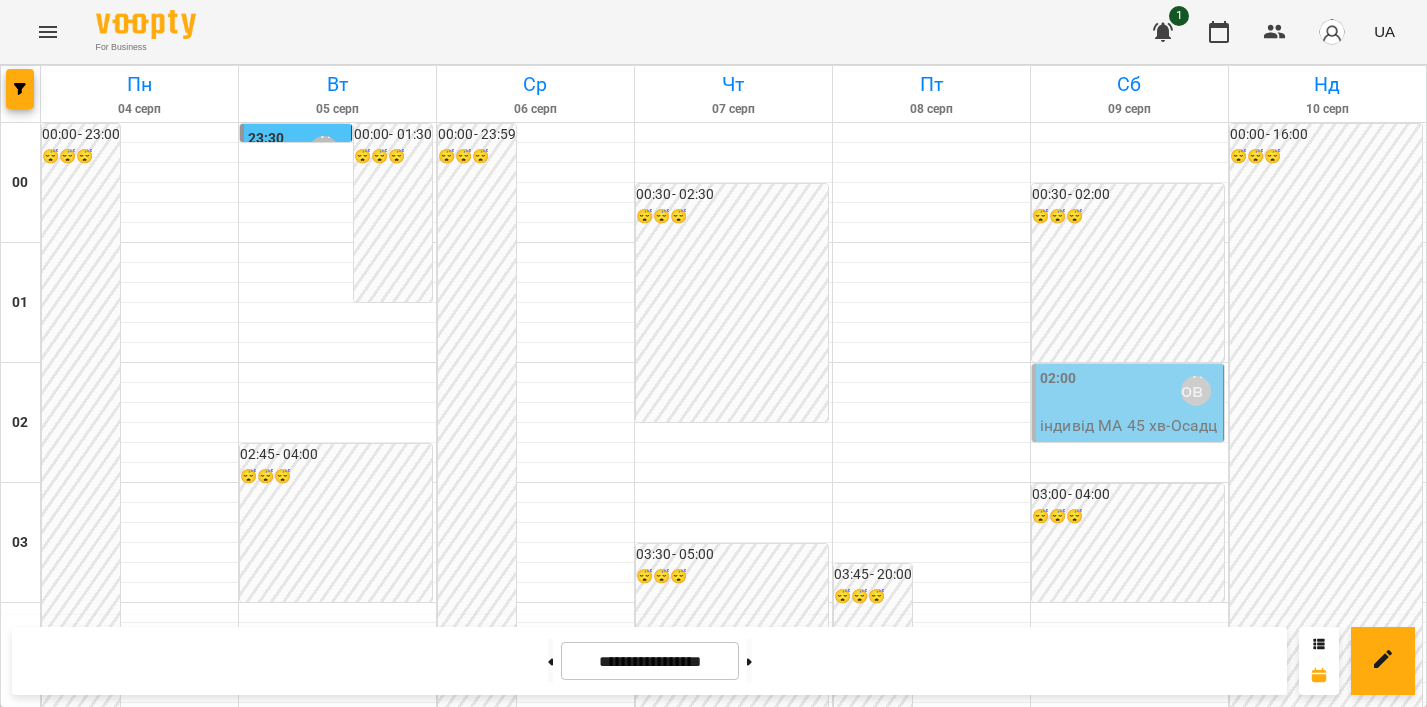click on "18:00 Самсонова Ніла" at bounding box center [575, 2311] 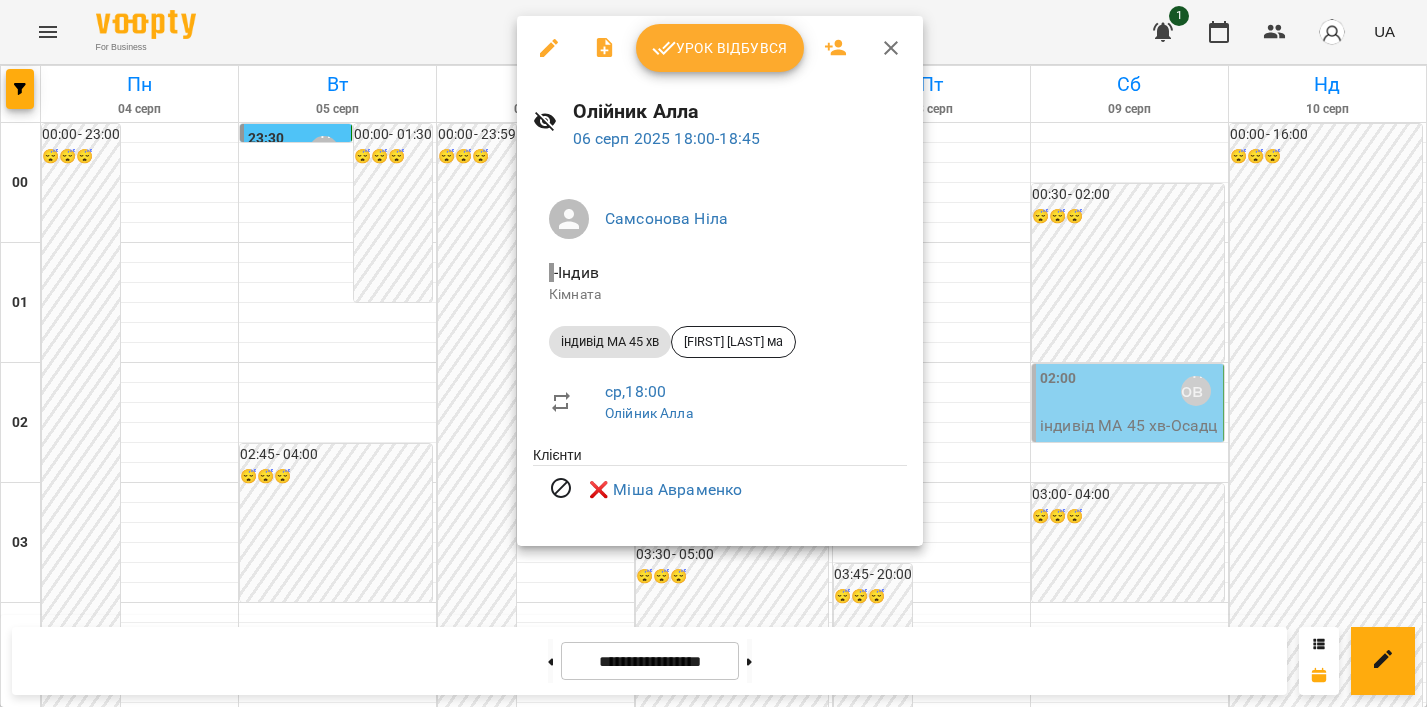 click at bounding box center (713, 353) 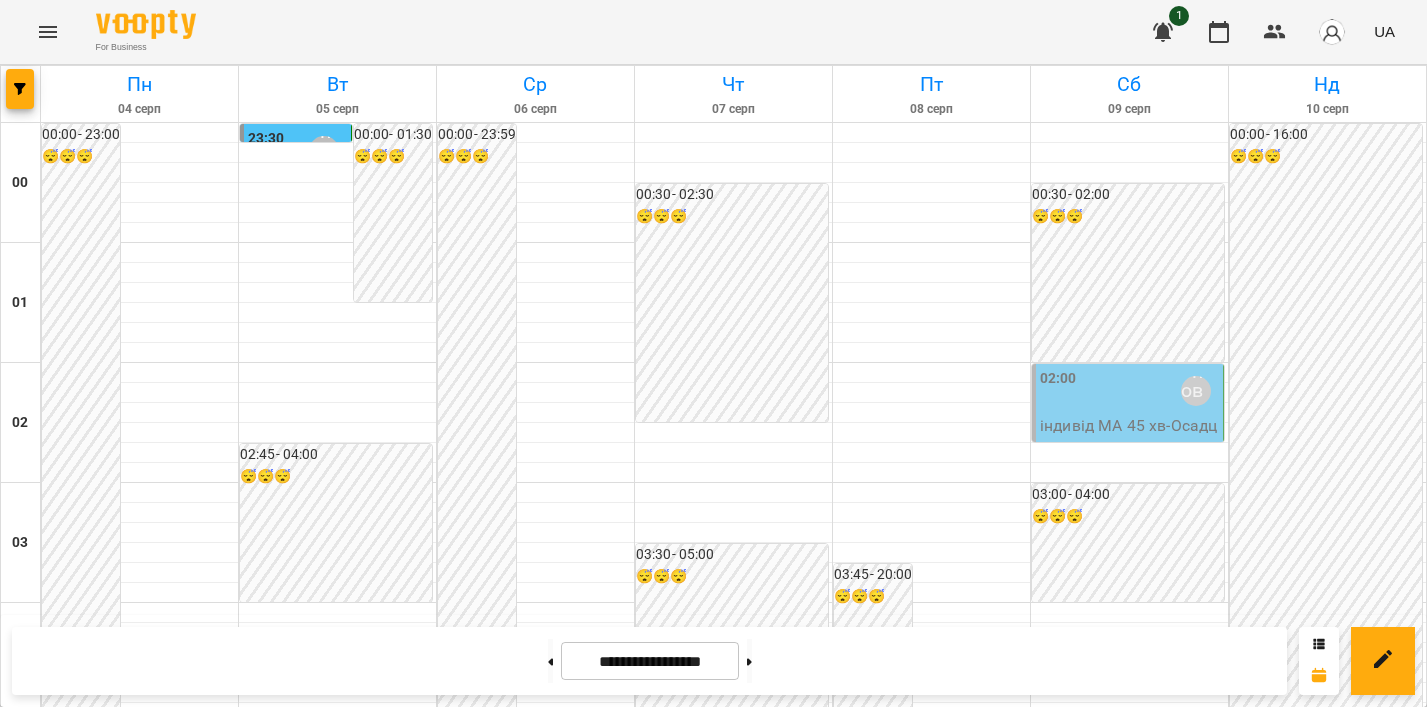 drag, startPoint x: 602, startPoint y: 365, endPoint x: 606, endPoint y: 413, distance: 48.166378 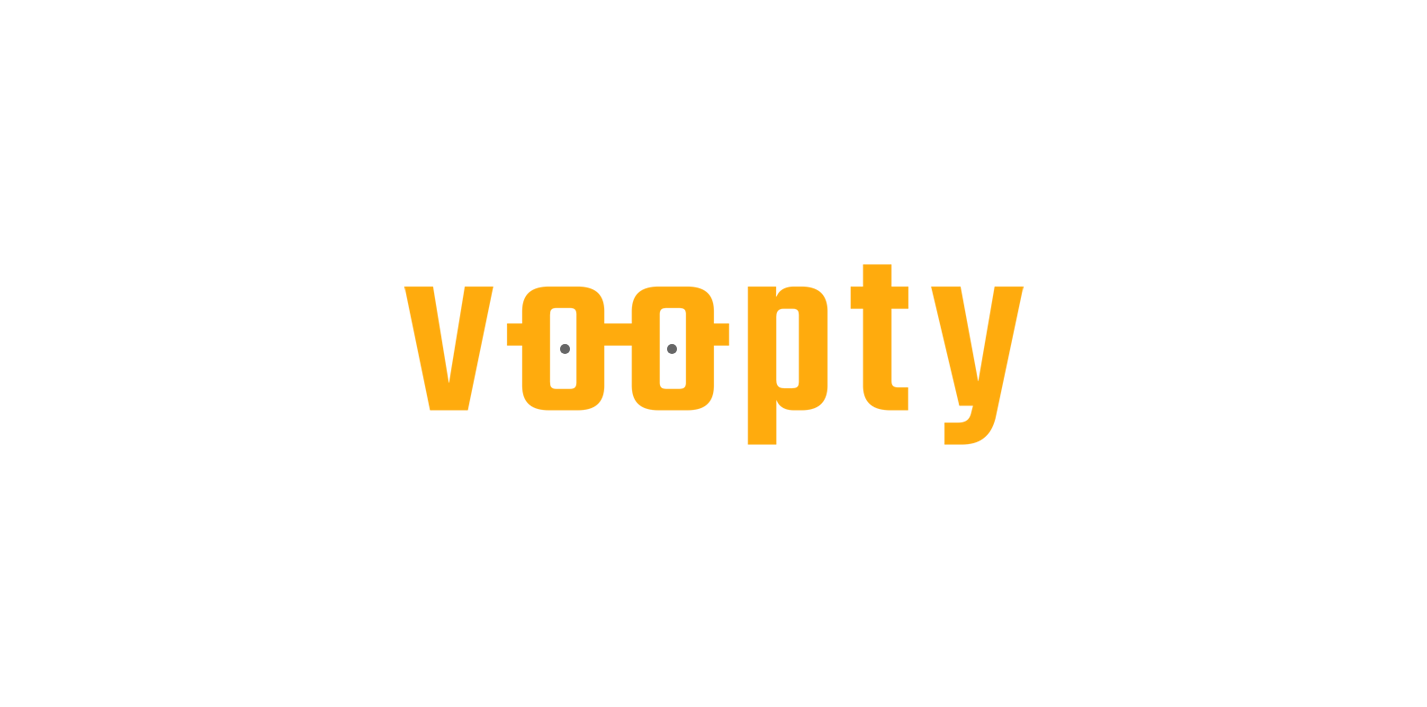 scroll, scrollTop: 0, scrollLeft: 0, axis: both 